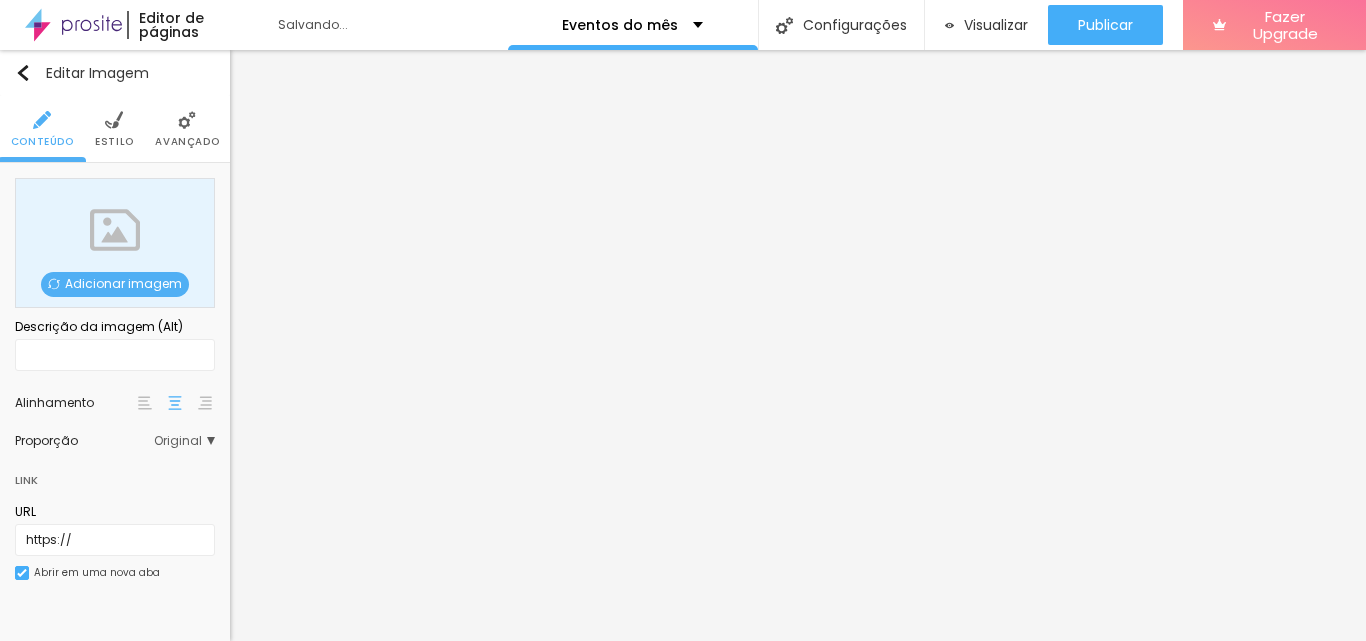 scroll, scrollTop: 0, scrollLeft: 0, axis: both 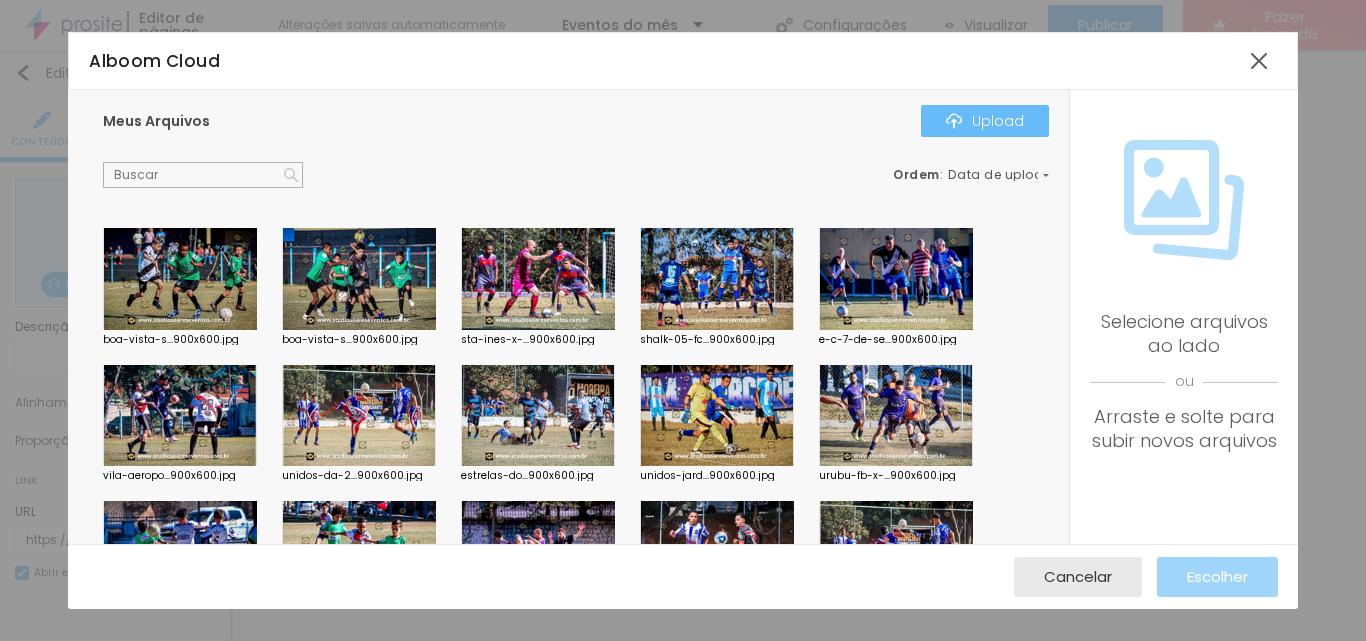 click on "Upload" at bounding box center (985, 121) 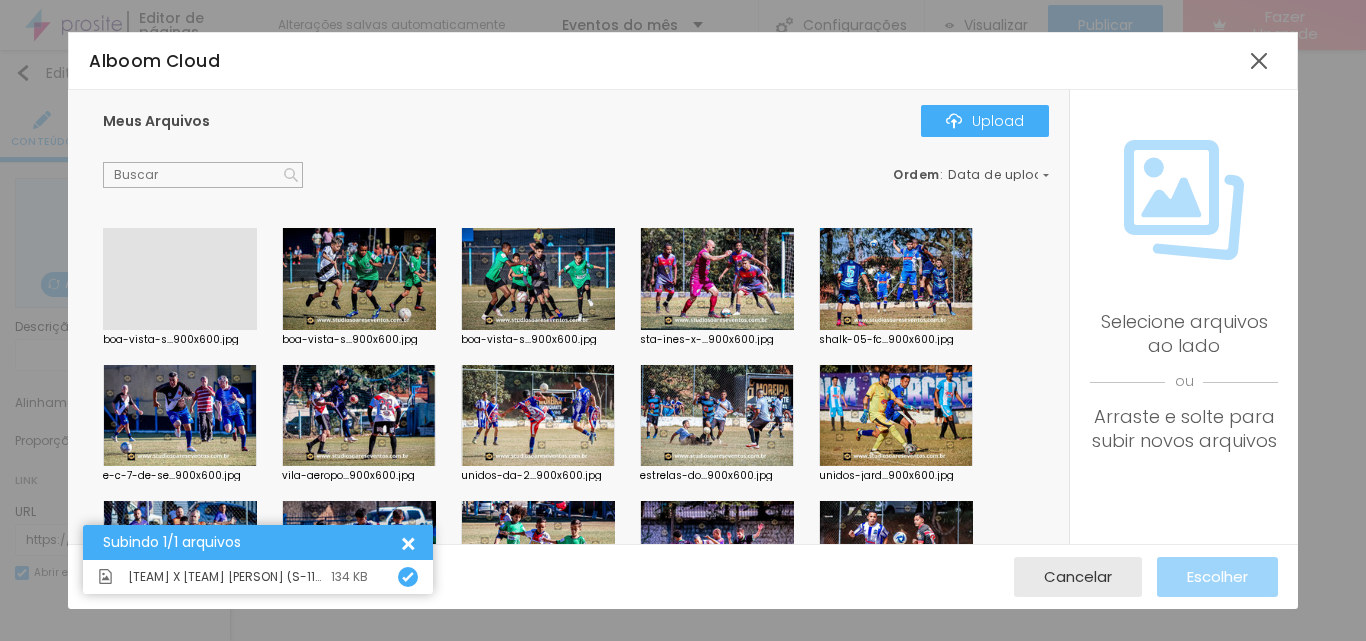 click at bounding box center (180, 330) 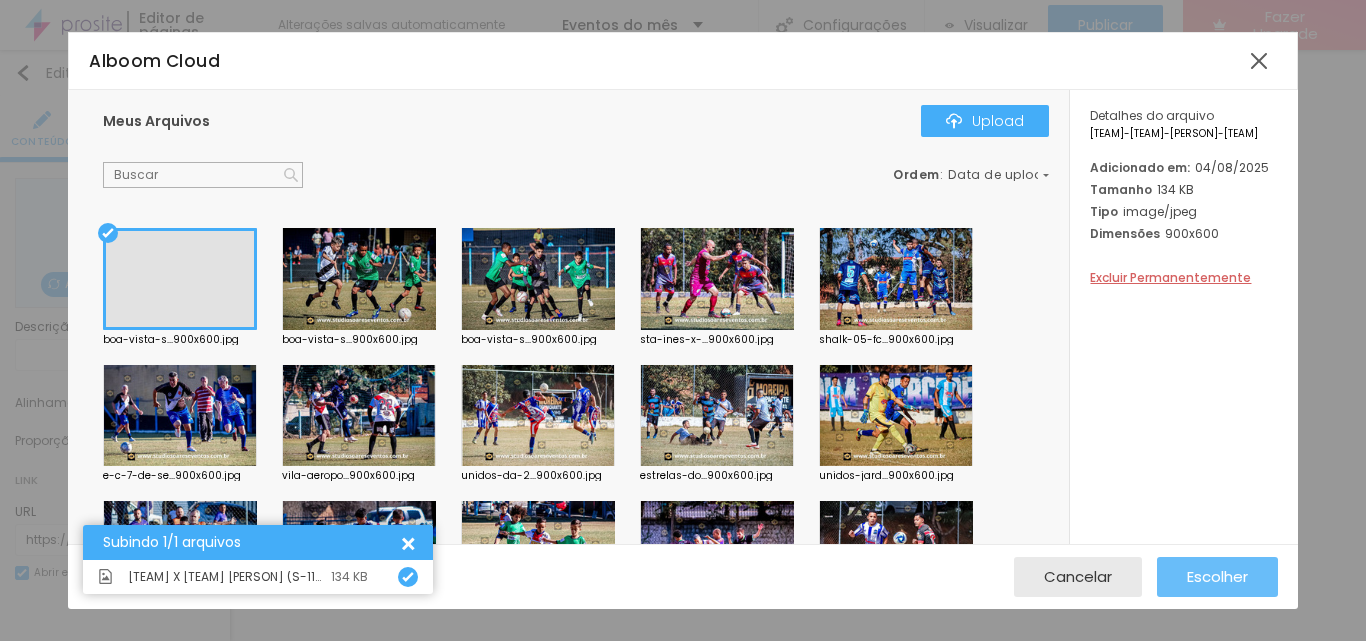 click on "Escolher" at bounding box center [1217, 576] 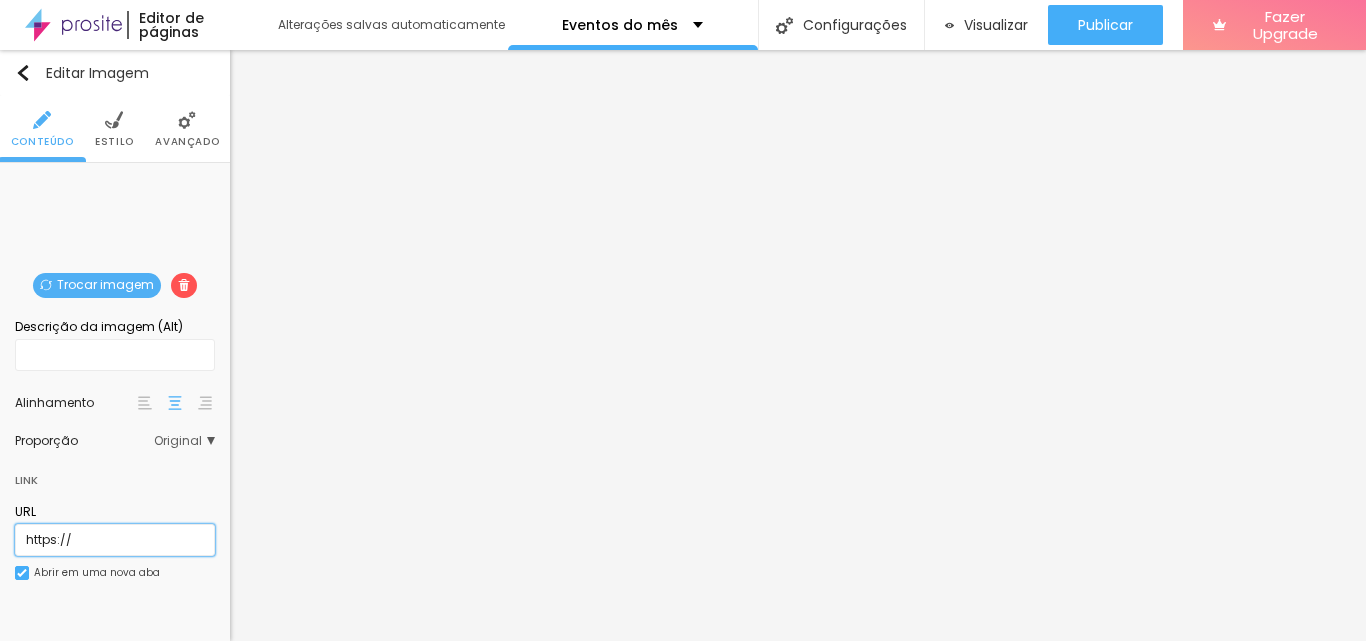 drag, startPoint x: 91, startPoint y: 539, endPoint x: 13, endPoint y: 541, distance: 78.025635 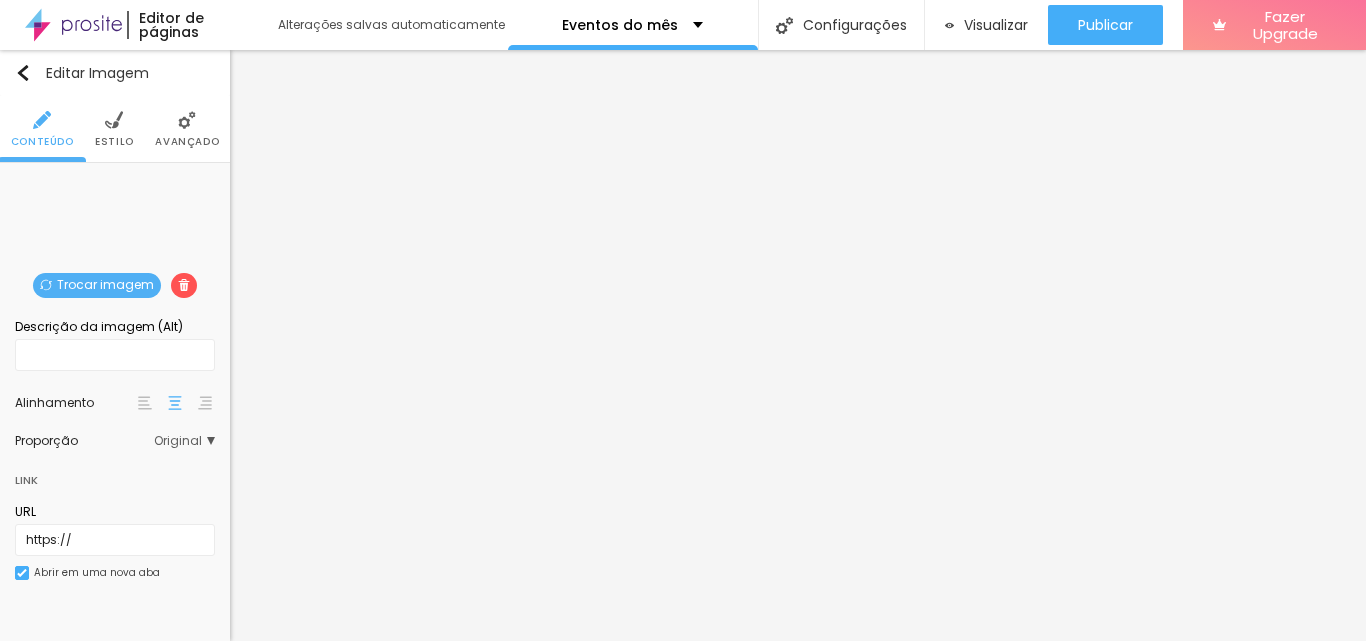 click on "Trocar imagem Descrição da imagem (Alt) Alinhamento Proporção  Original Cinema 16:9 Padrão 4:3 Quadrado 1:1 Original Link URL https:// Abrir em uma nova aba" at bounding box center [115, 391] 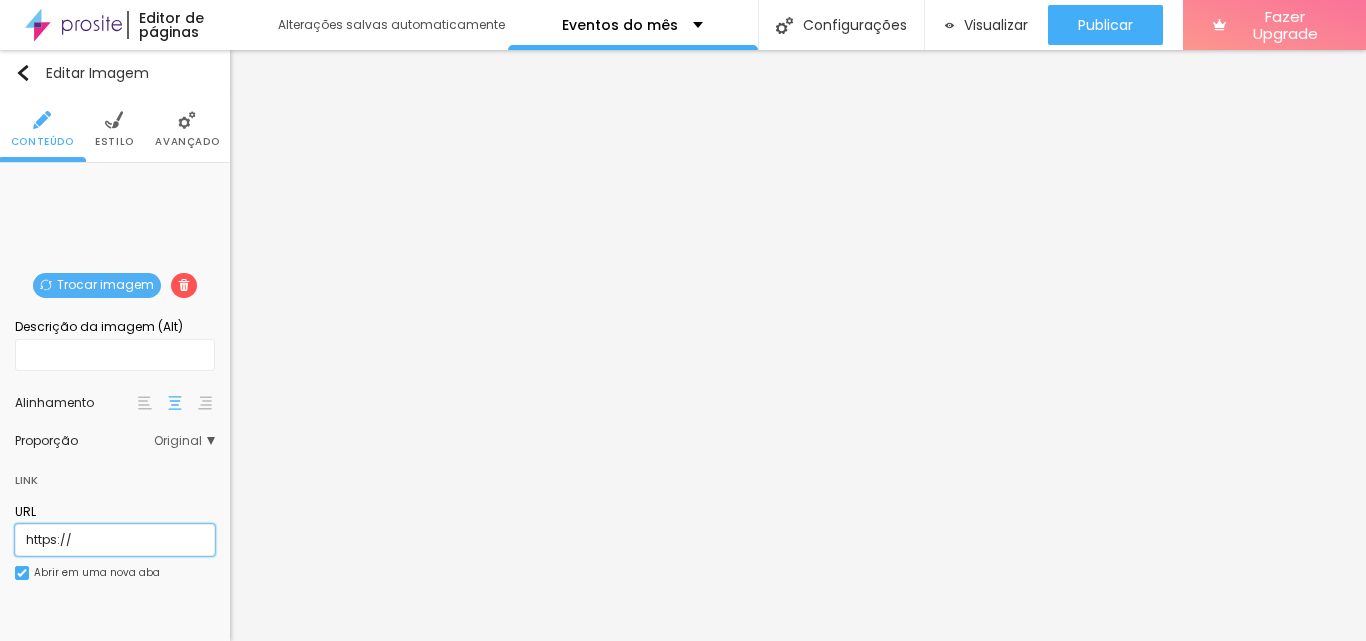 click on "https://" at bounding box center (115, 540) 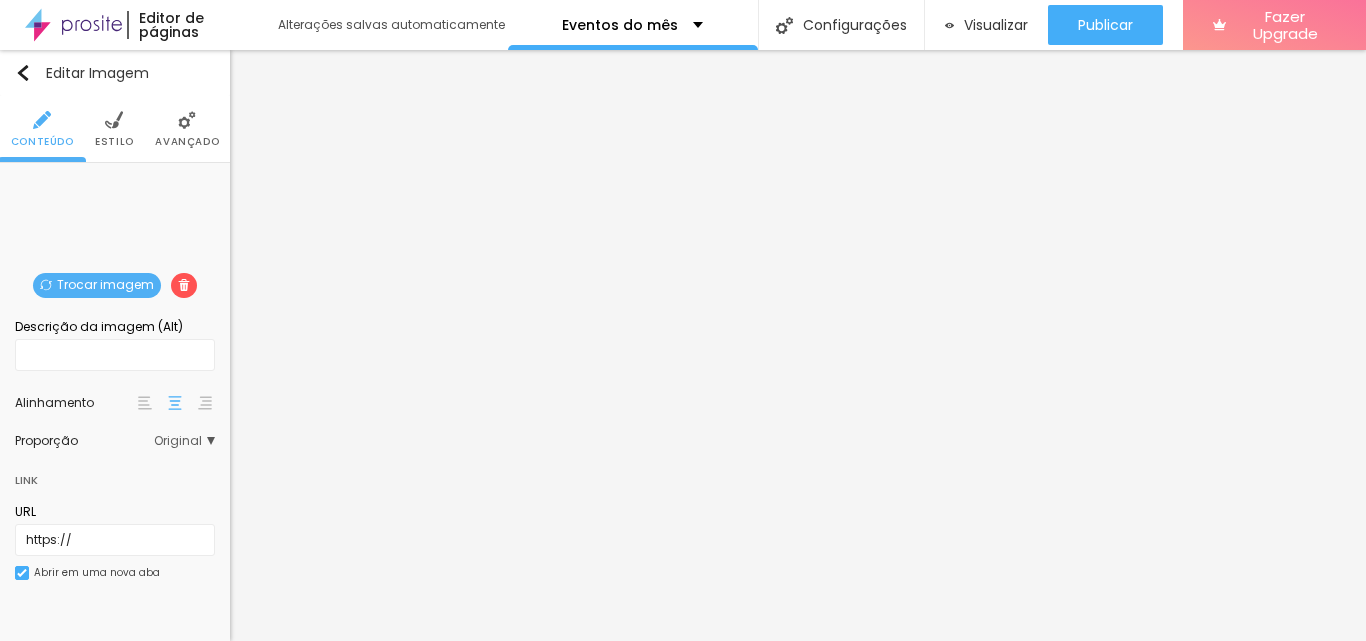click on "Trocar imagem Descrição da imagem (Alt) Alinhamento Proporção  Original Cinema 16:9 Padrão 4:3 Quadrado 1:1 Original Link URL https:// Abrir em uma nova aba" at bounding box center [115, 391] 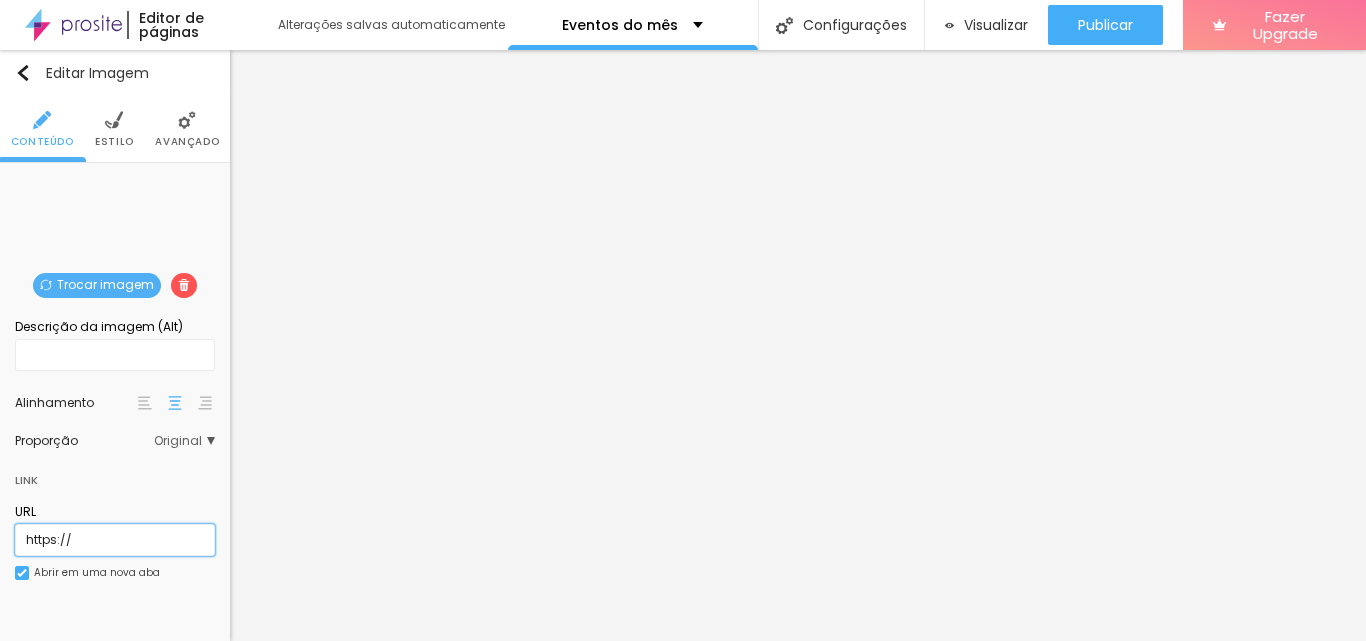 click on "https://" at bounding box center (115, 540) 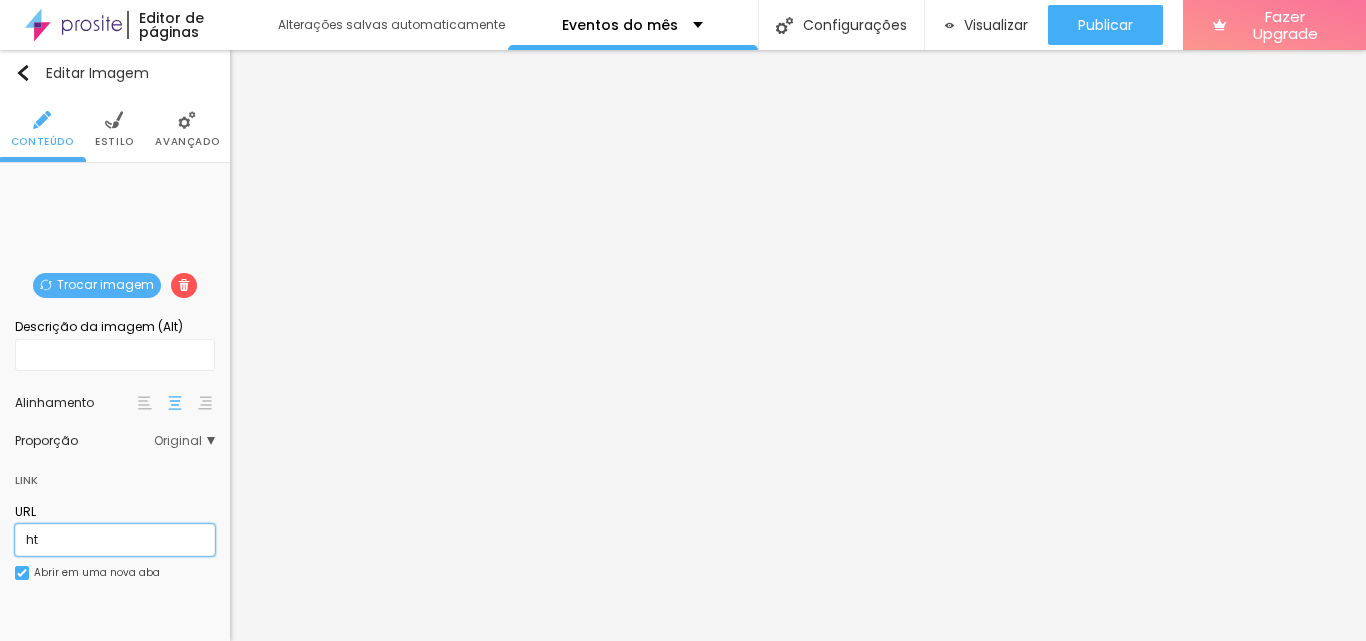 type on "h" 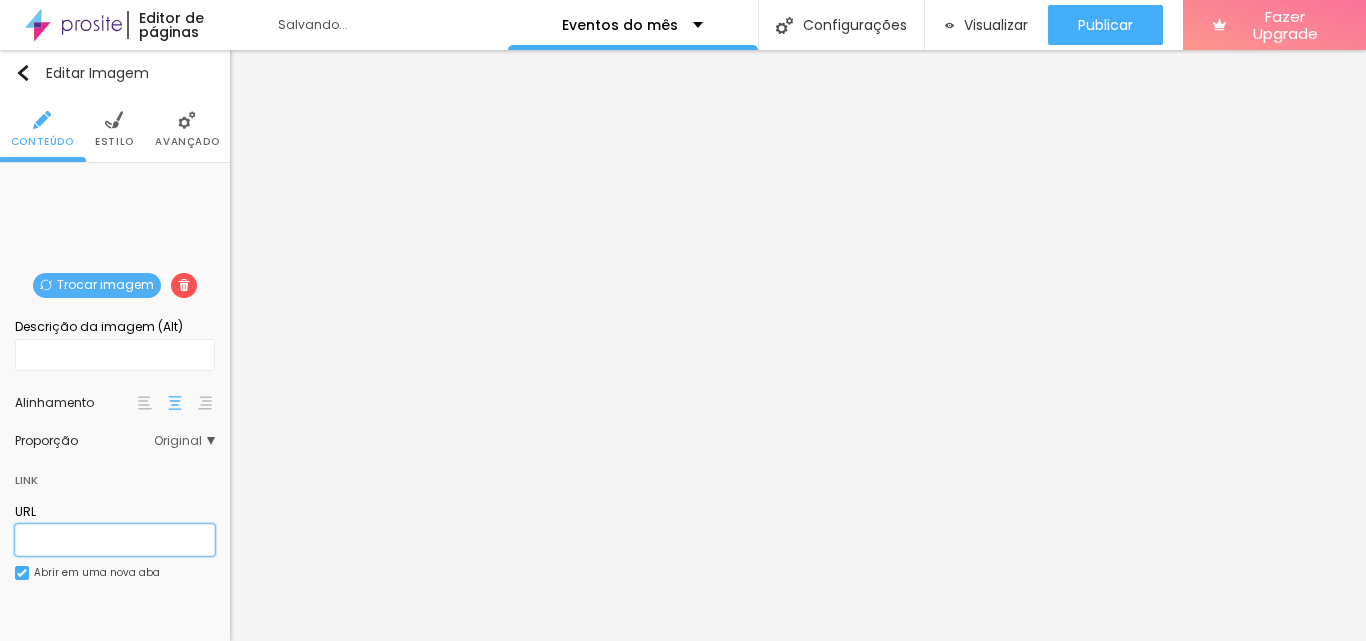 paste on "https://studiosoareseventos.fotto.com.br/[EVENT]-[TEAM]-[TEAM]-[PERSON]-[TEAM]" 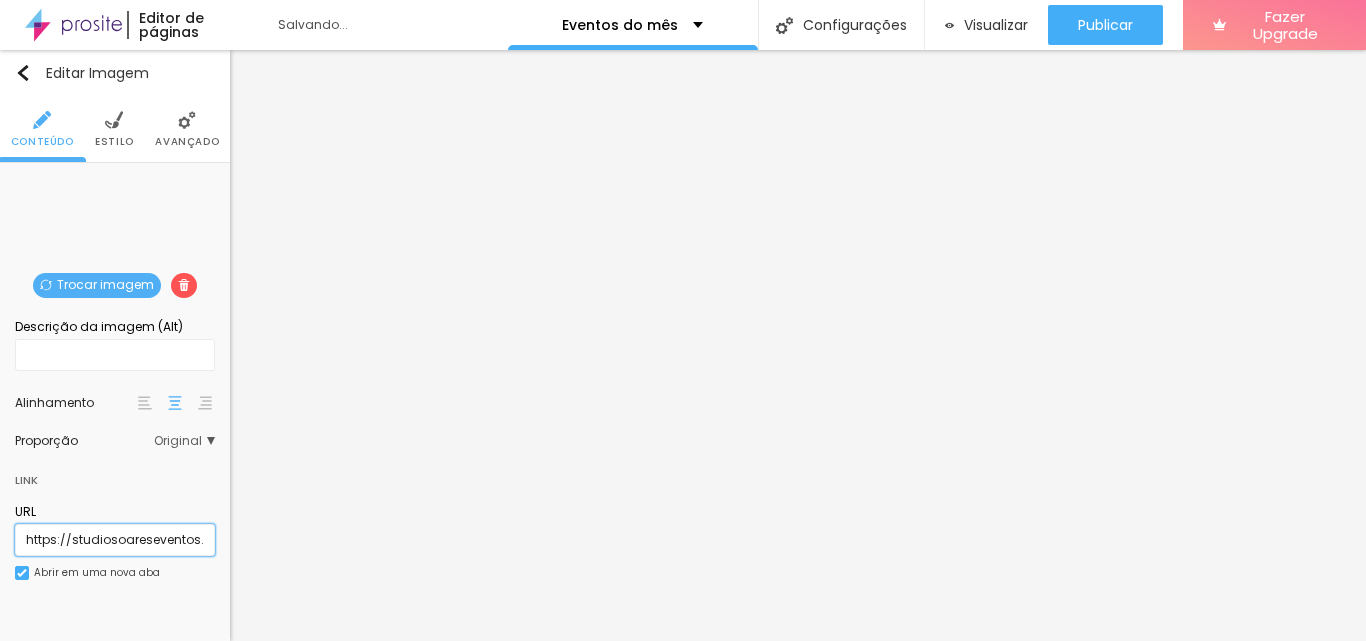 scroll, scrollTop: 0, scrollLeft: 634, axis: horizontal 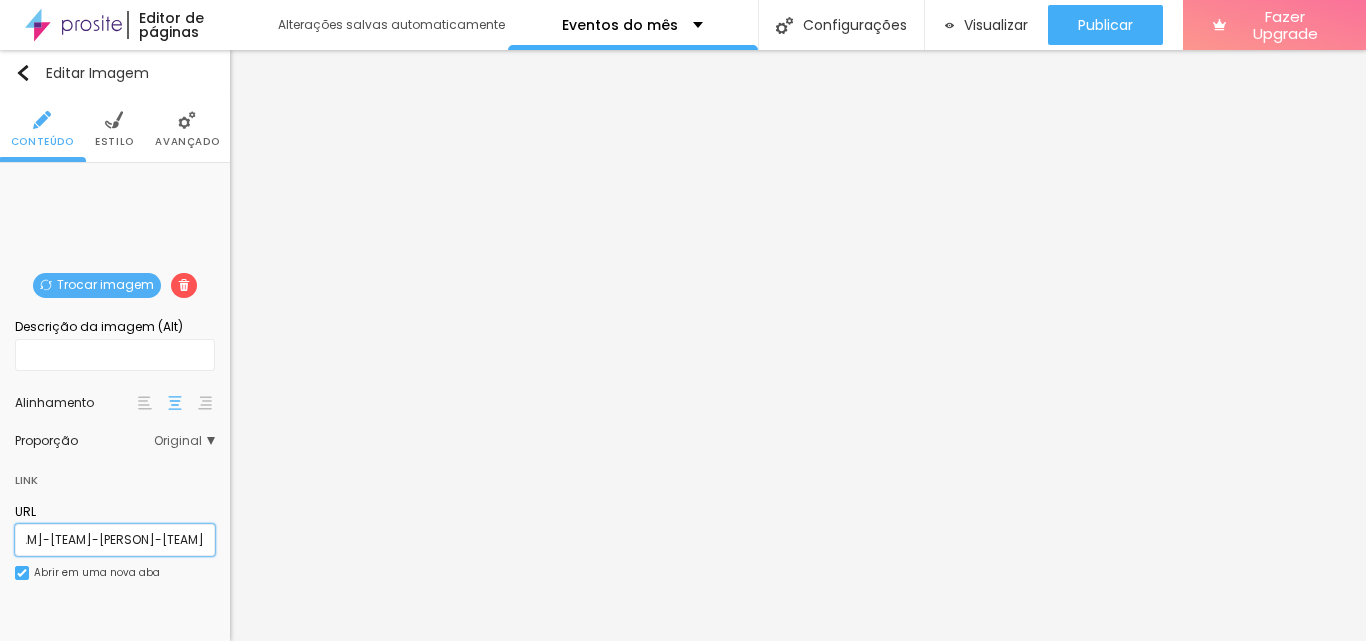 type on "https://studiosoareseventos.fotto.com.br/[EVENT]-[TEAM]-[TEAM]-[PERSON]-[TEAM]" 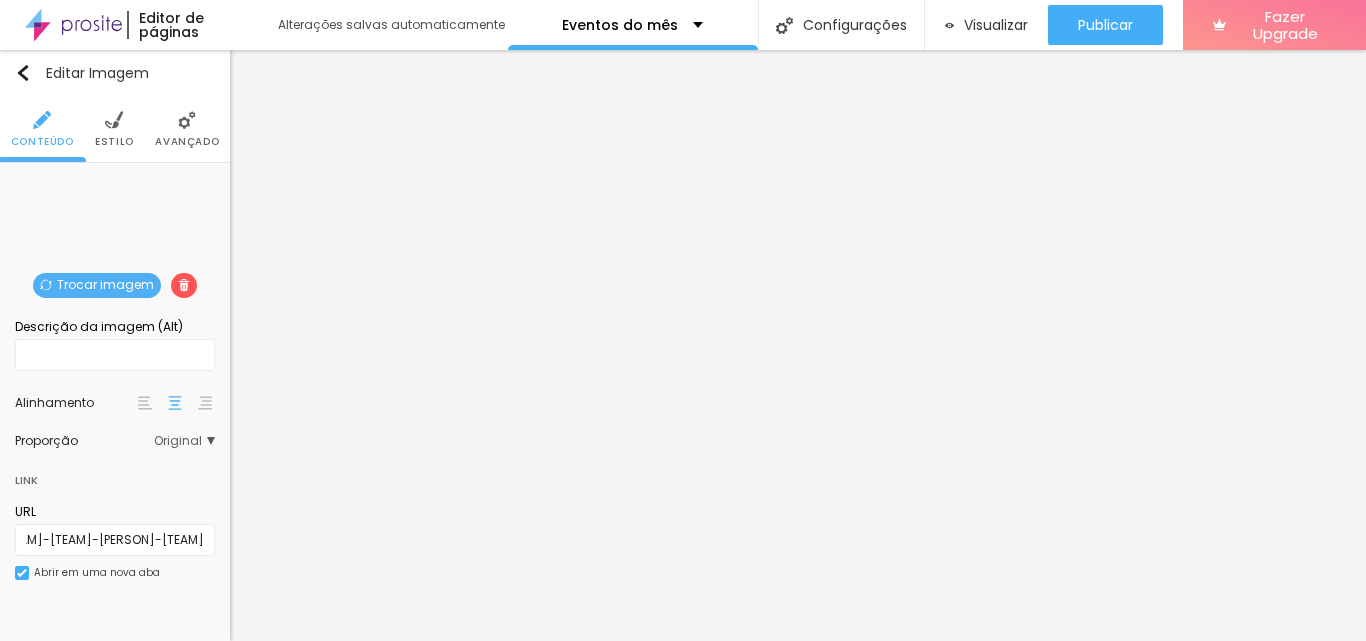 scroll, scrollTop: 0, scrollLeft: 0, axis: both 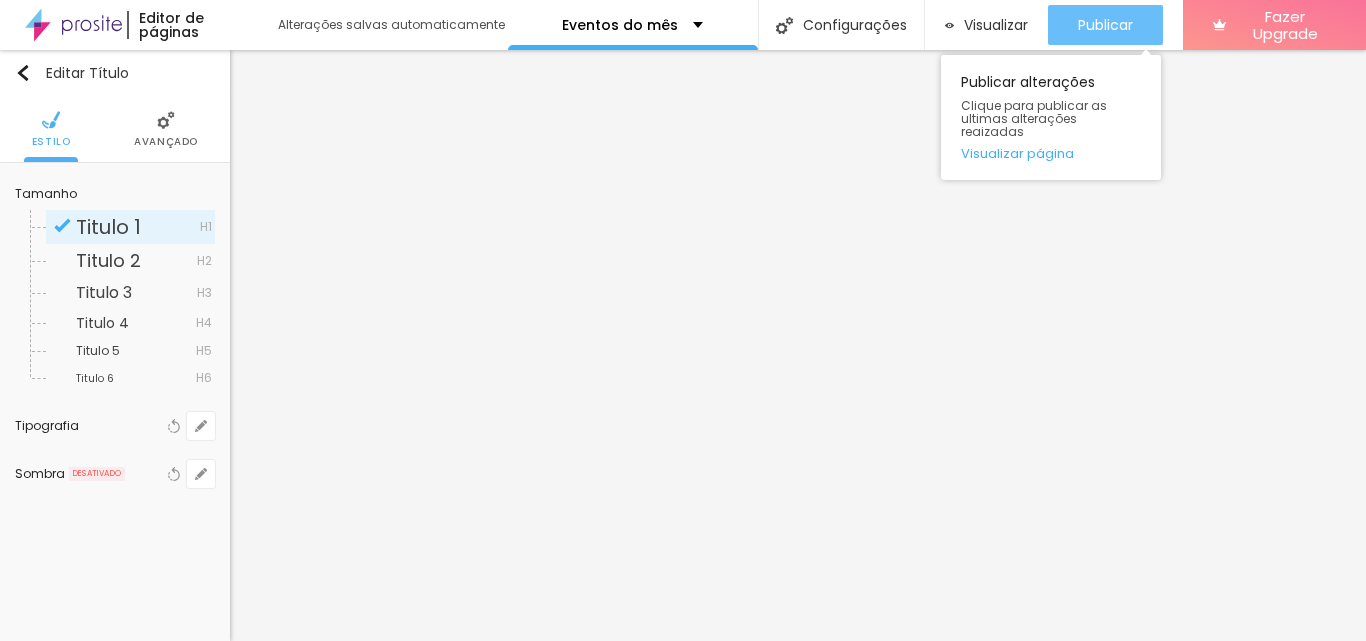 click on "Publicar" at bounding box center [1105, 25] 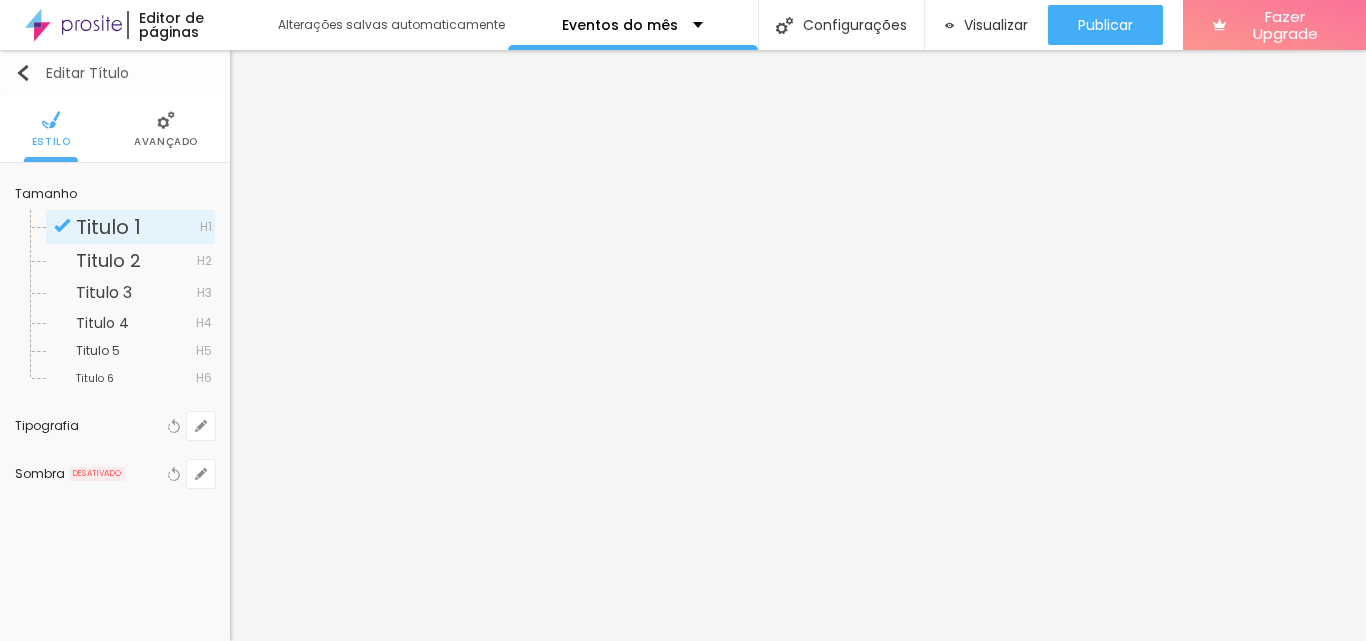 click at bounding box center (23, 73) 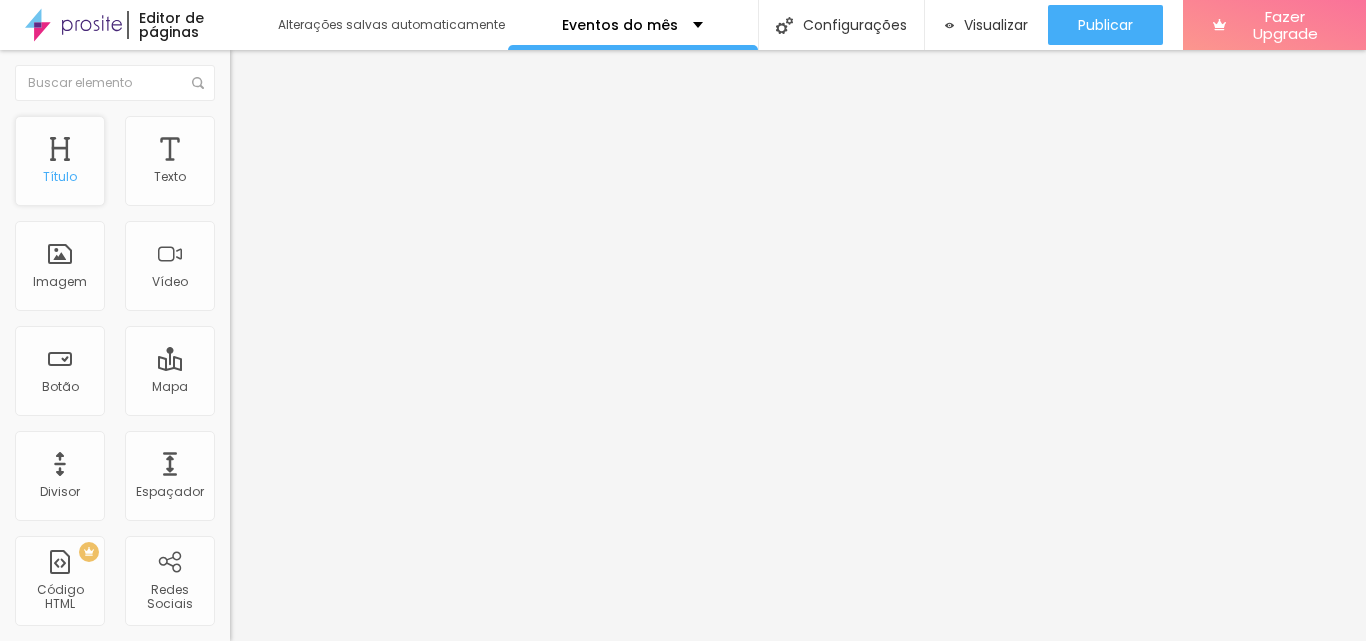 click on "Título" at bounding box center (60, 177) 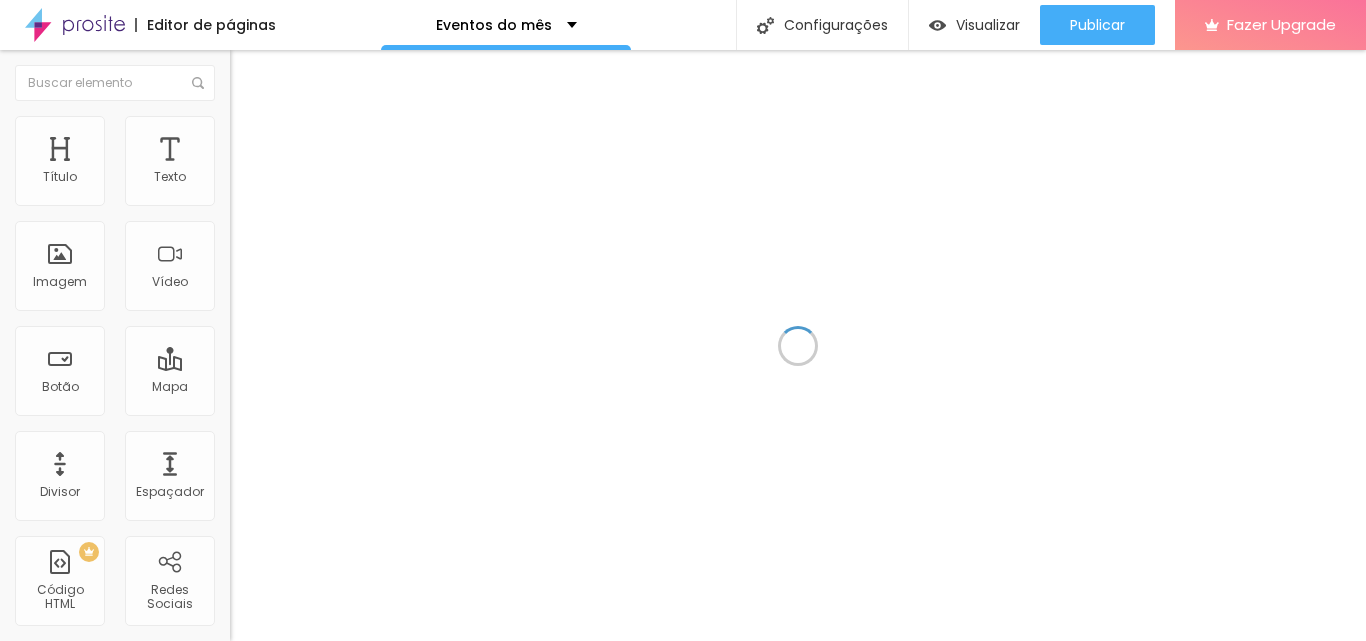scroll, scrollTop: 0, scrollLeft: 0, axis: both 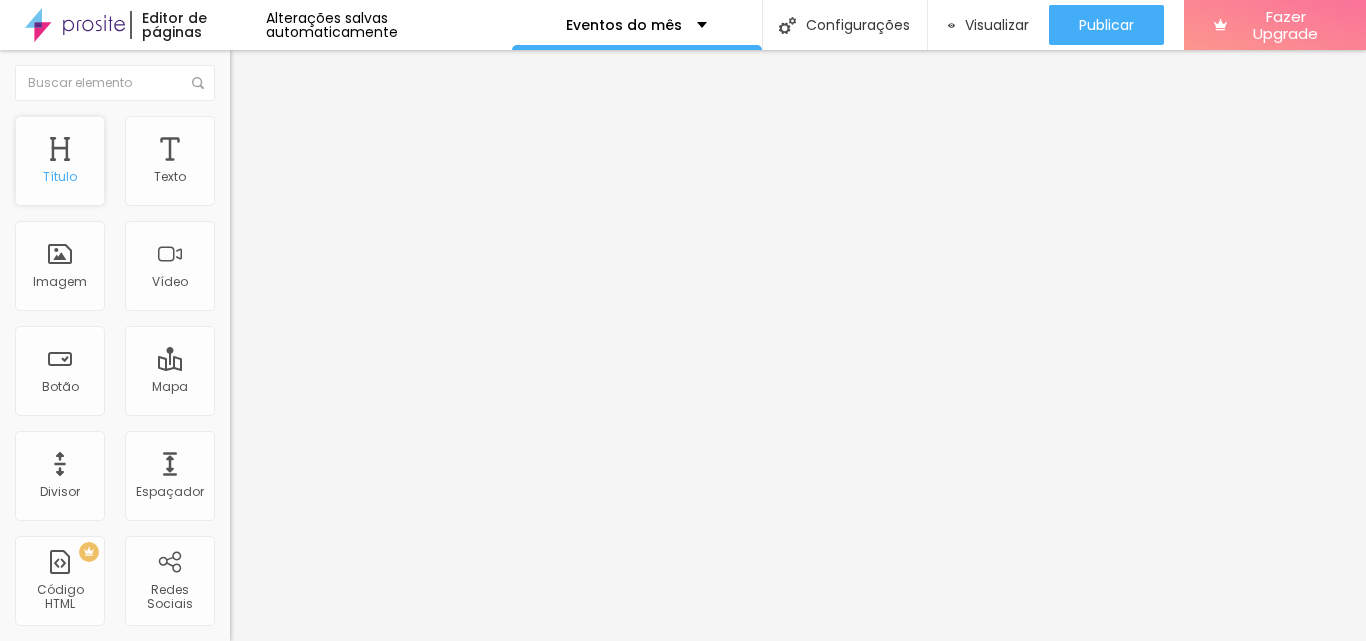 click on "Título" at bounding box center [60, 161] 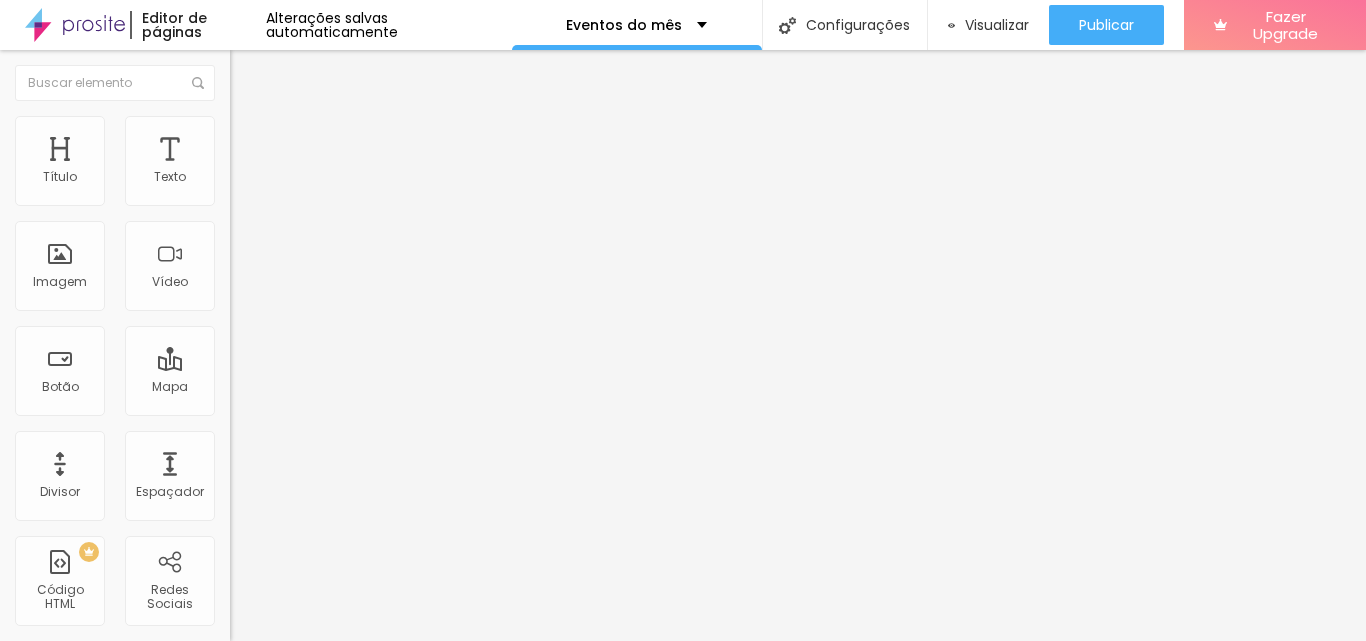 scroll, scrollTop: 517, scrollLeft: 0, axis: vertical 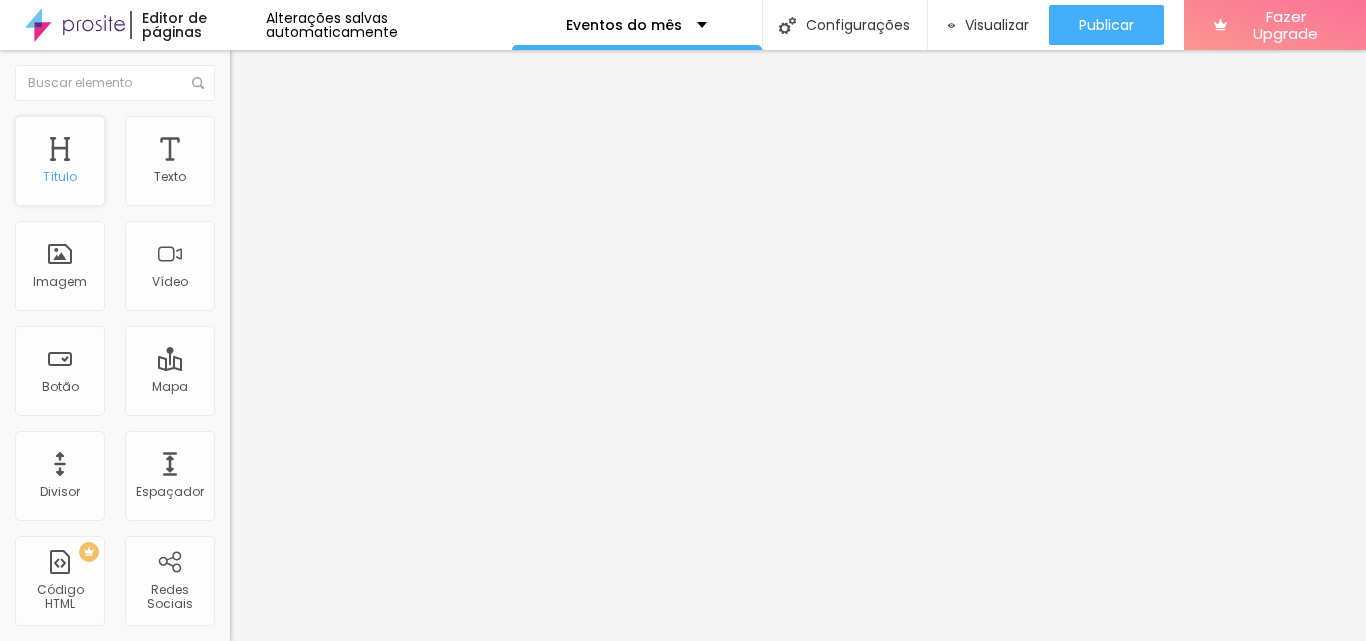 click on "Título" at bounding box center (60, 161) 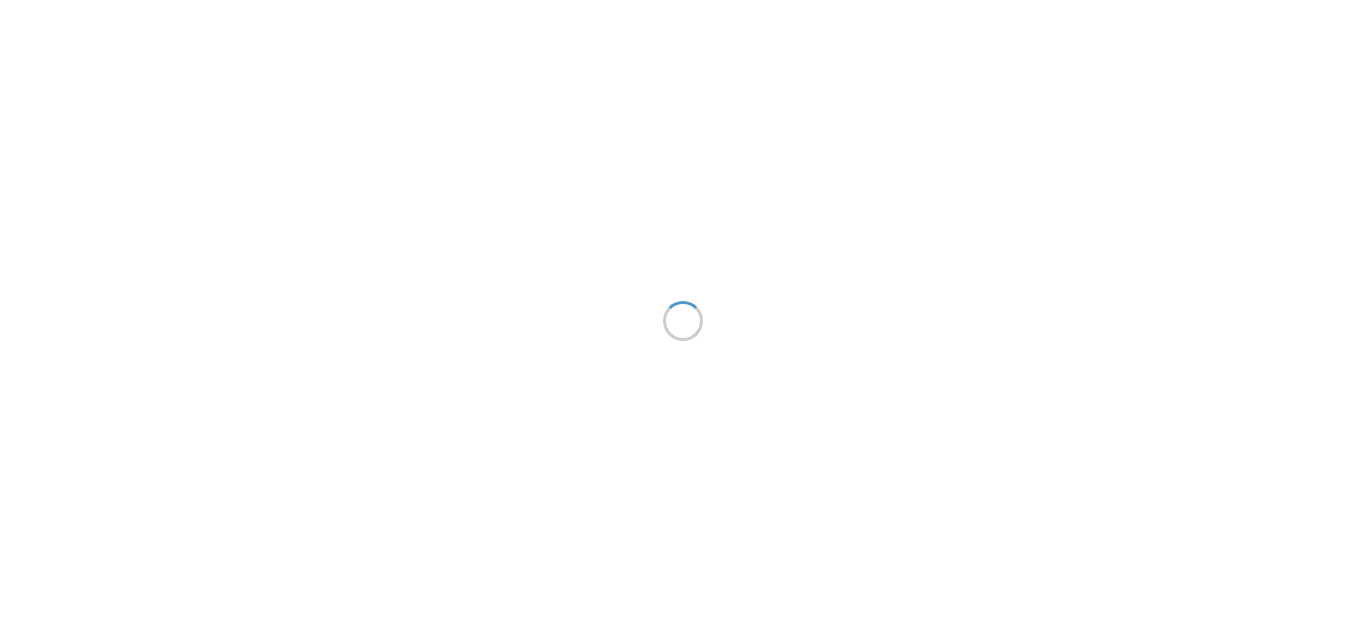 scroll, scrollTop: 0, scrollLeft: 0, axis: both 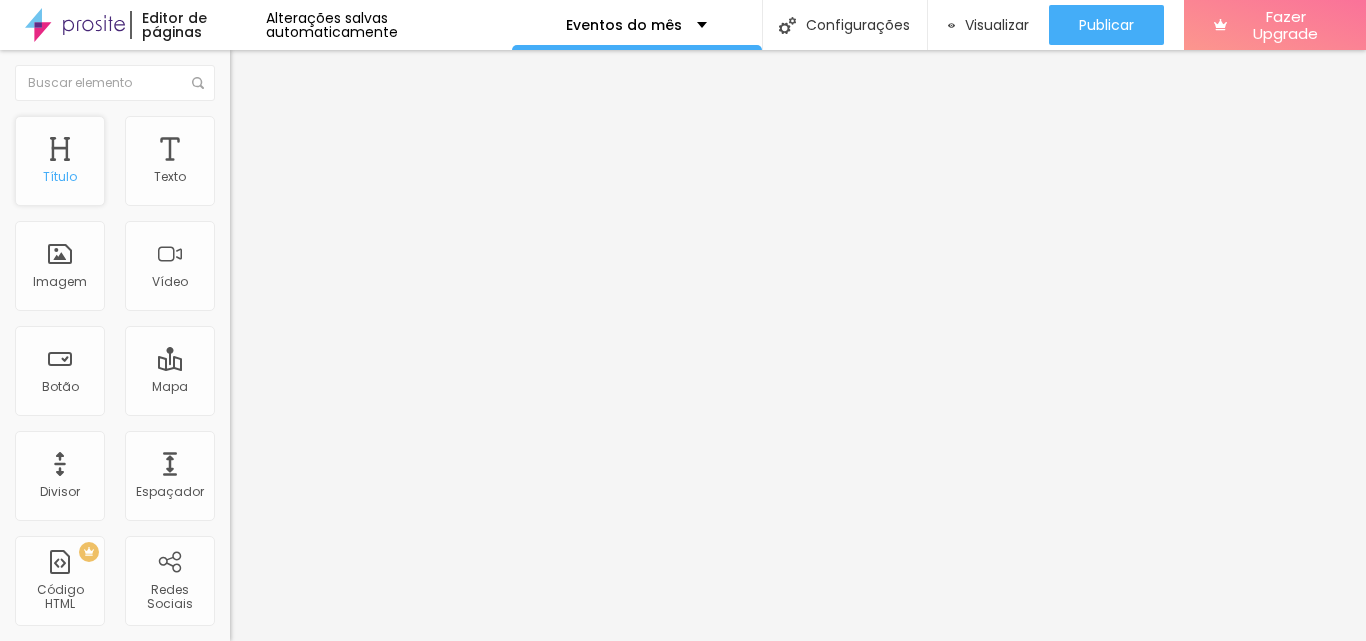 click on "Título" at bounding box center [60, 161] 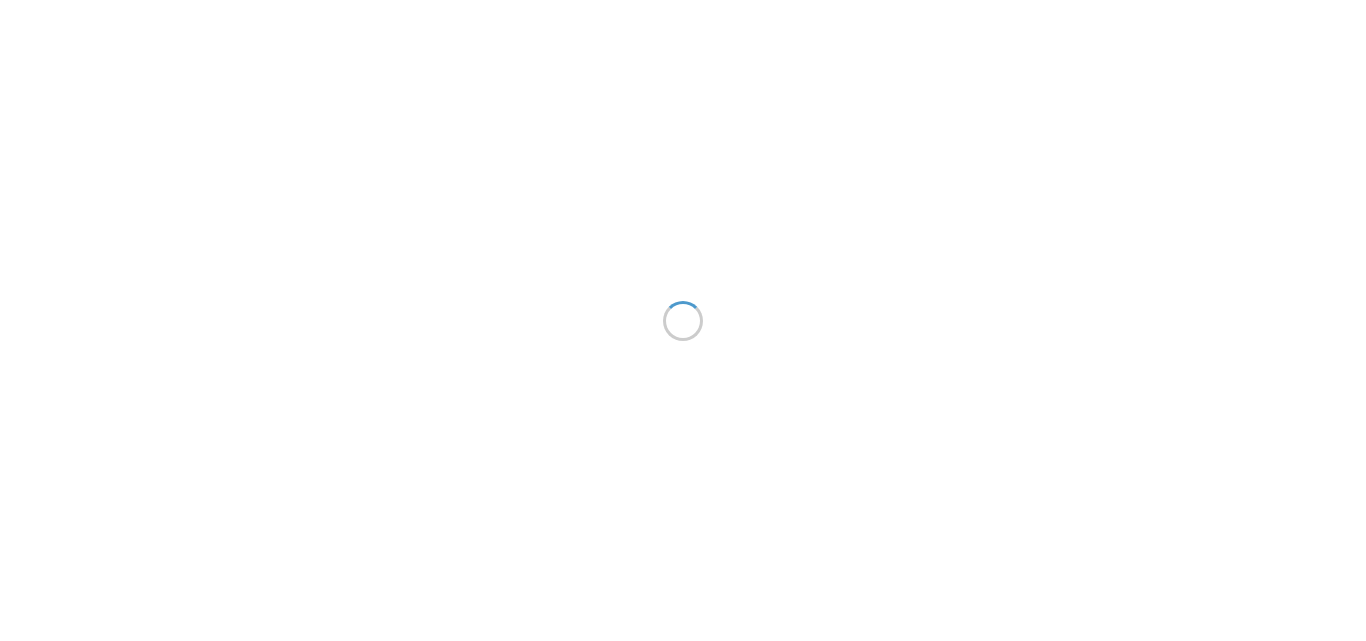 scroll, scrollTop: 0, scrollLeft: 0, axis: both 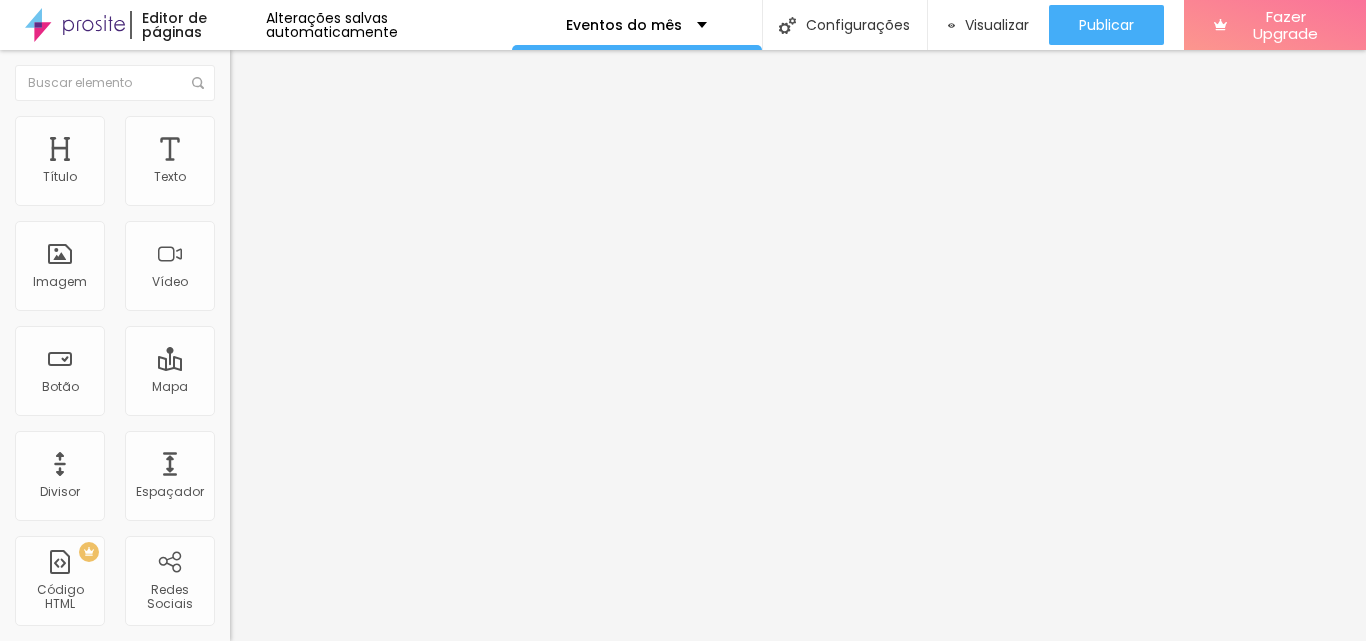 click on "Adicionar imagem" at bounding box center [345, 163] 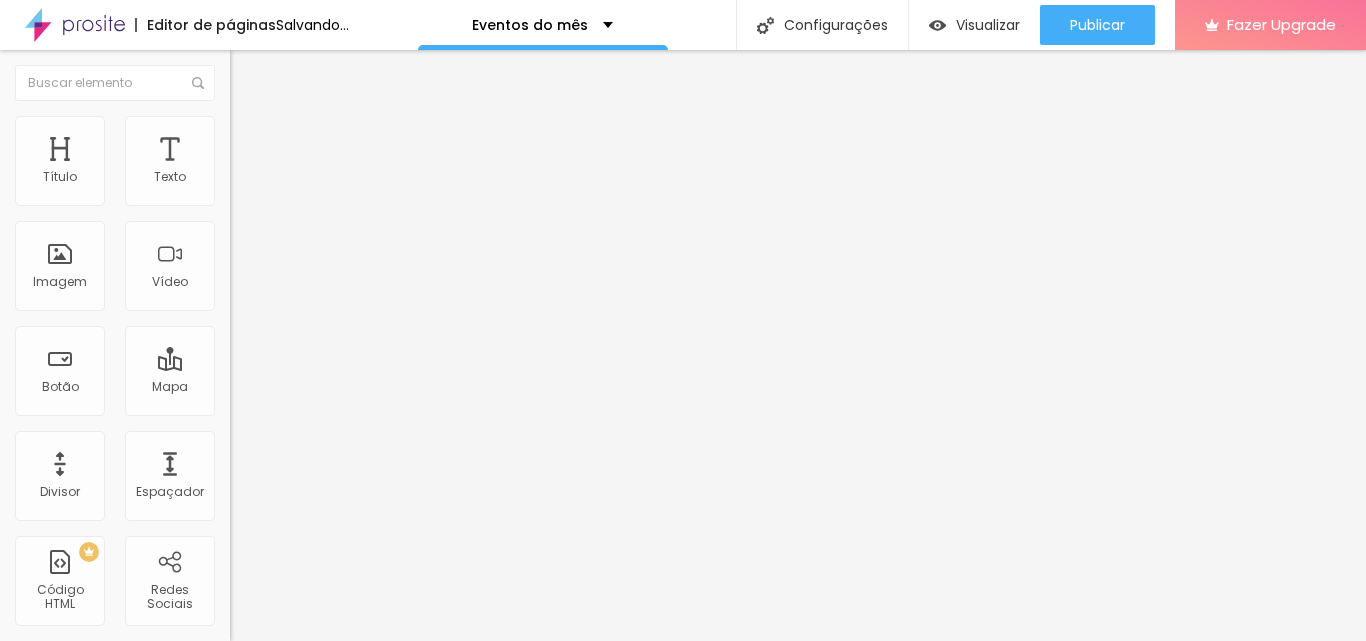 paste on "https://[DOMAIN]/[EVENT]-[TEAM]-[TEAM]-[TEAM]-[TEAM]-[TEAM]-[TEAM]-[TEAM]-[TEAM]-[TEAM]/e/[NUMBER]" 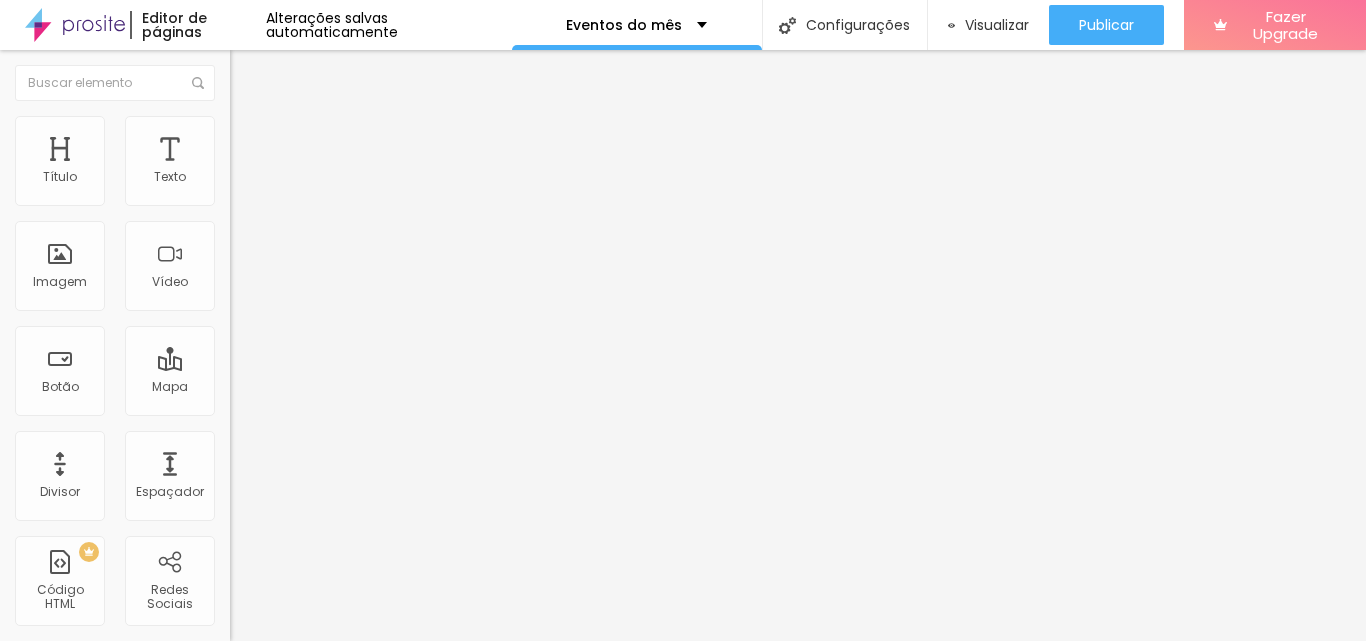 type on "https://[DOMAIN]/[EVENT]-[TEAM]-[TEAM]-[TEAM]-[TEAM]-[TEAM]-[TEAM]-[TEAM]-[TEAM]-[TEAM]/e/[NUMBER]" 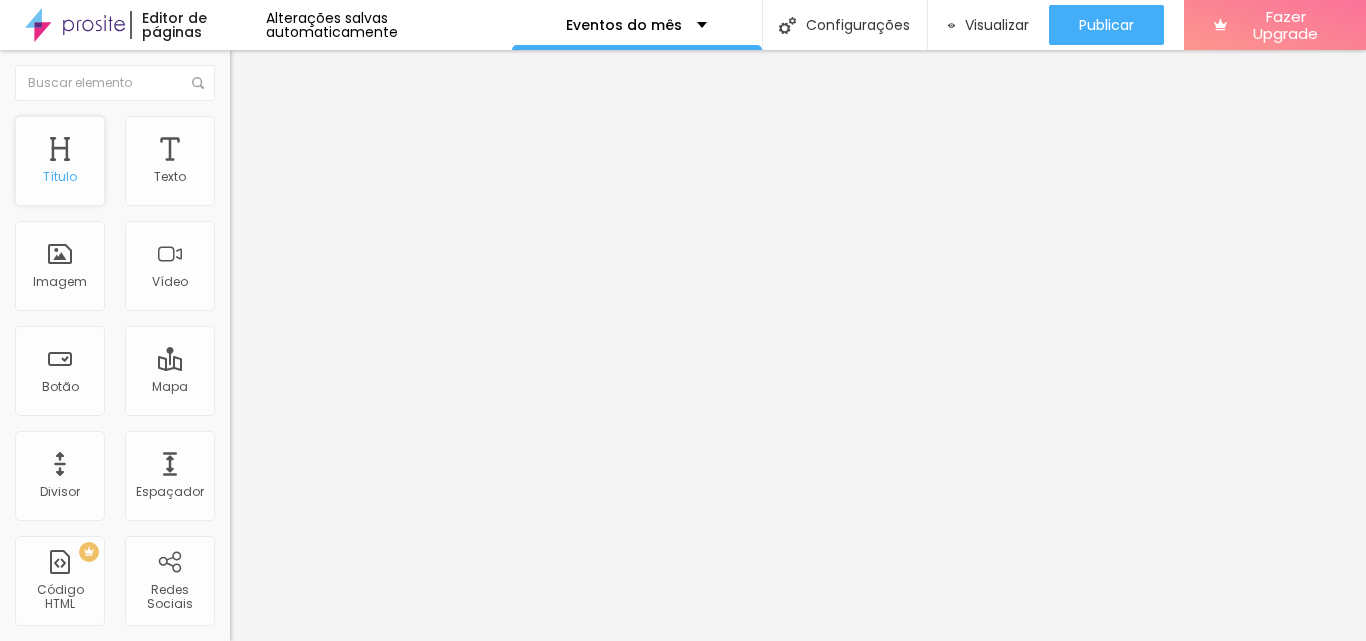 click on "Título" at bounding box center (60, 161) 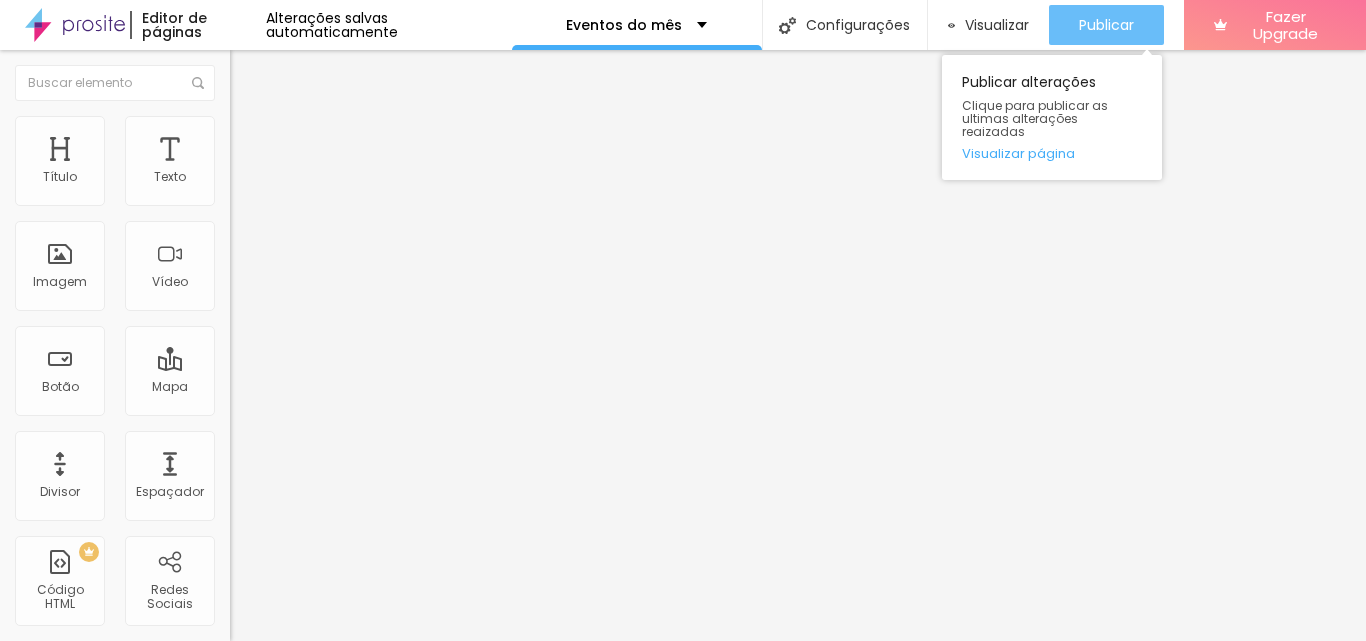 click on "Publicar" at bounding box center (1106, 25) 